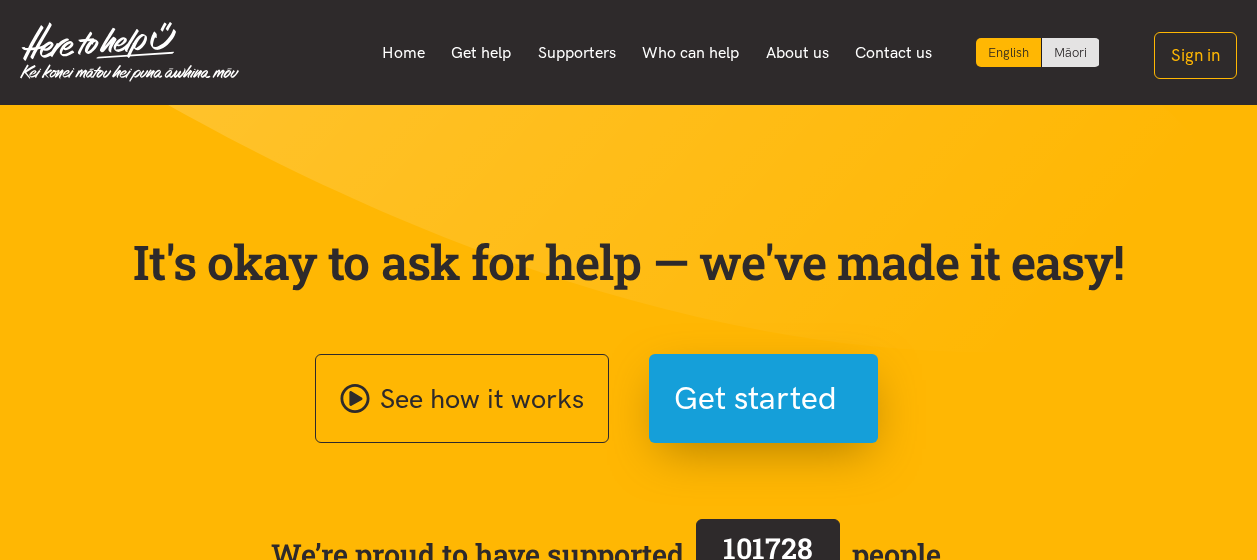 scroll, scrollTop: 0, scrollLeft: 0, axis: both 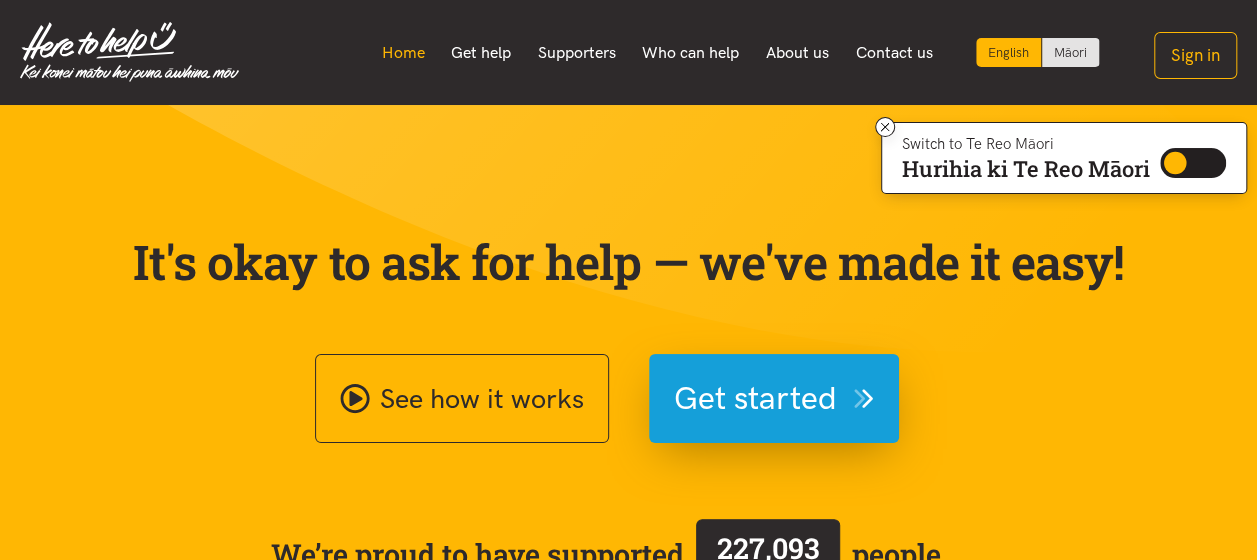 click on "Home" at bounding box center [403, 53] 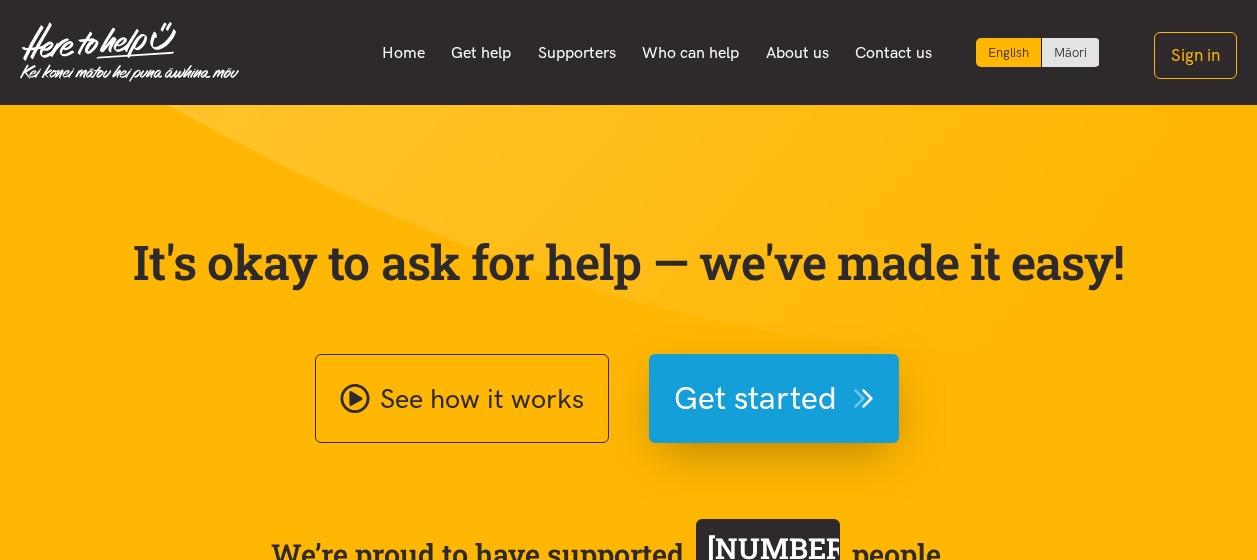 scroll, scrollTop: 0, scrollLeft: 0, axis: both 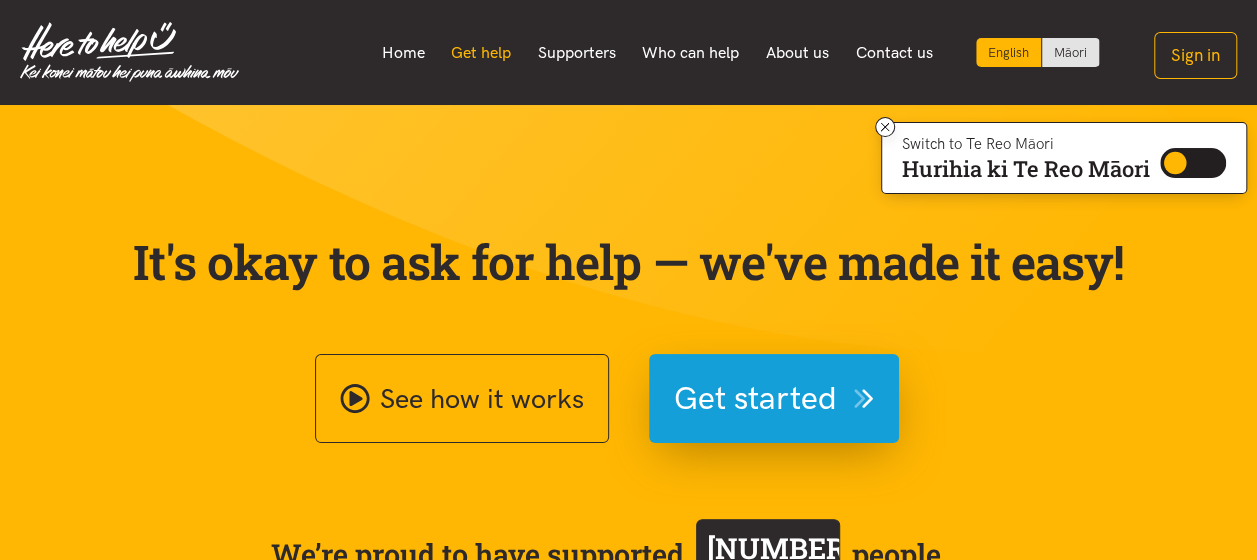 click on "Get help" at bounding box center [481, 53] 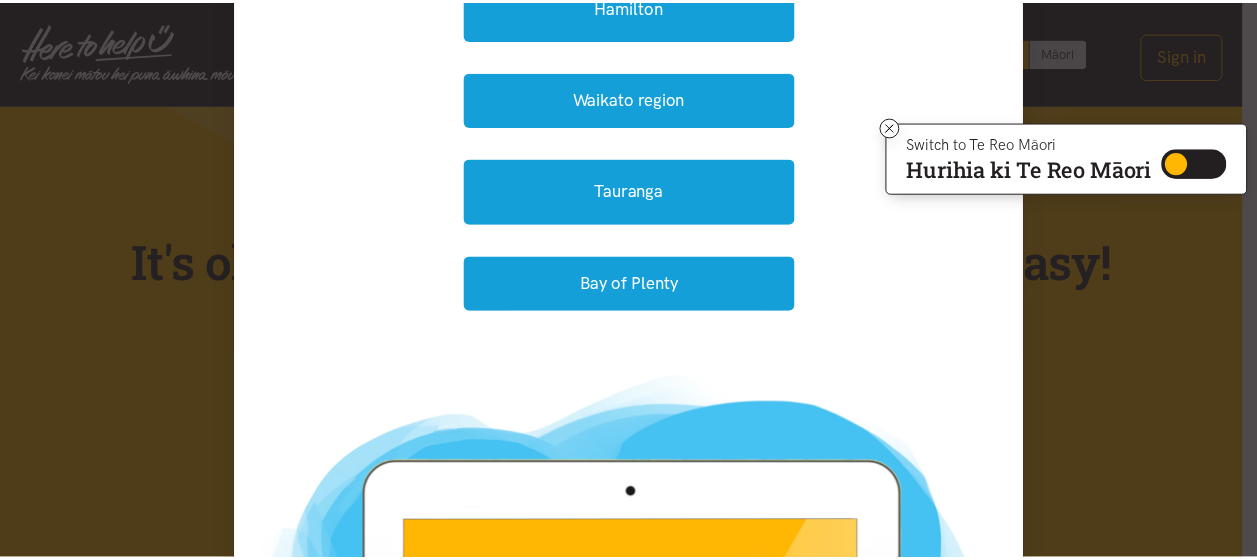 scroll, scrollTop: 0, scrollLeft: 0, axis: both 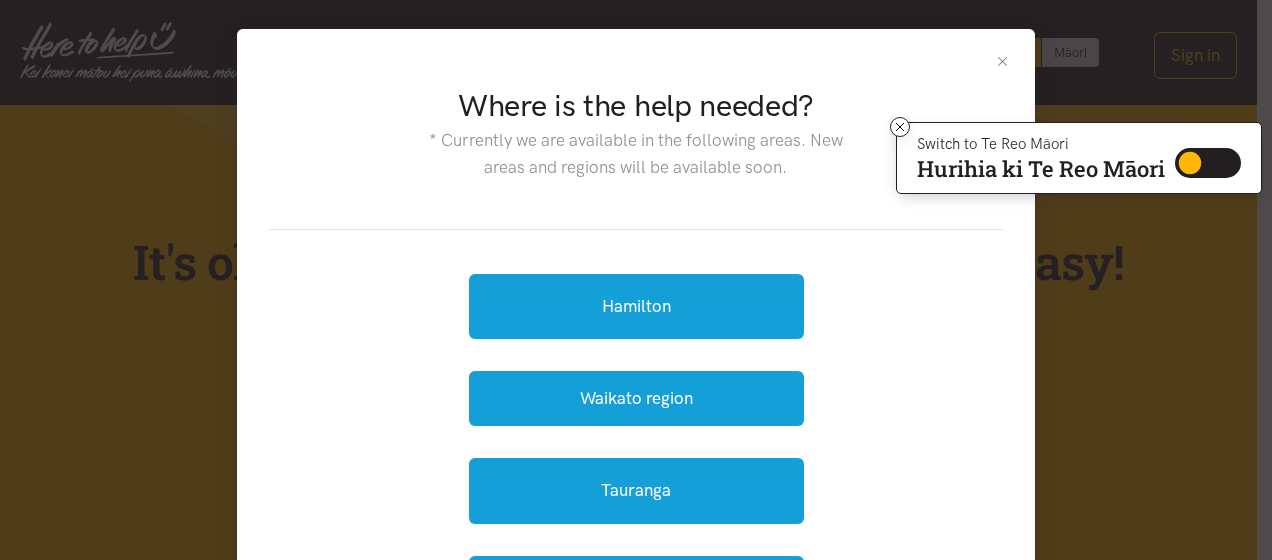 click at bounding box center [1002, 61] 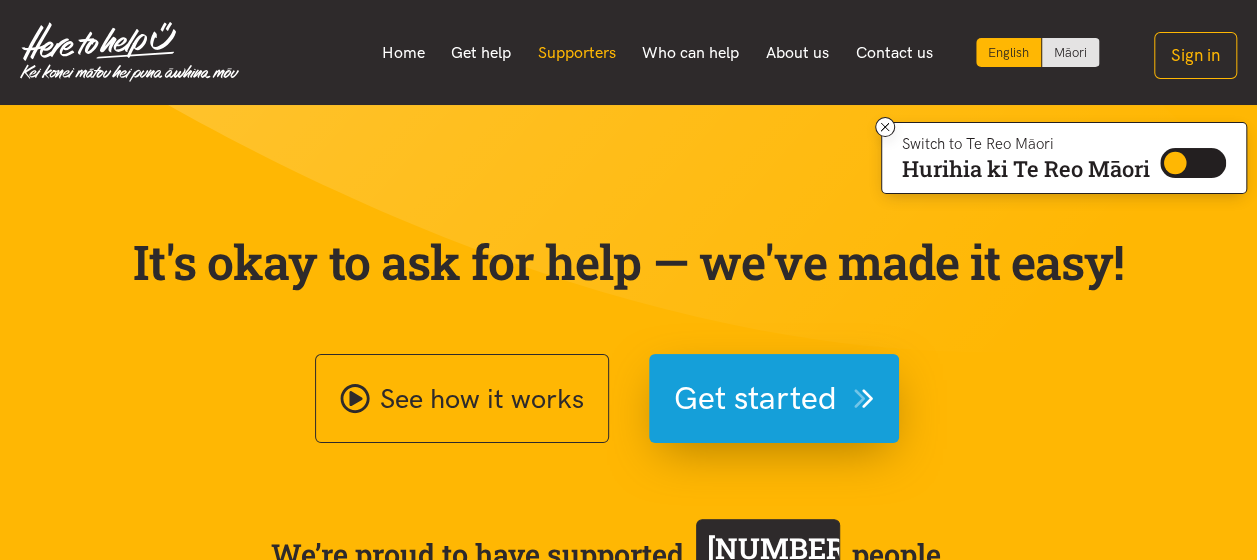 click on "Supporters" at bounding box center [576, 53] 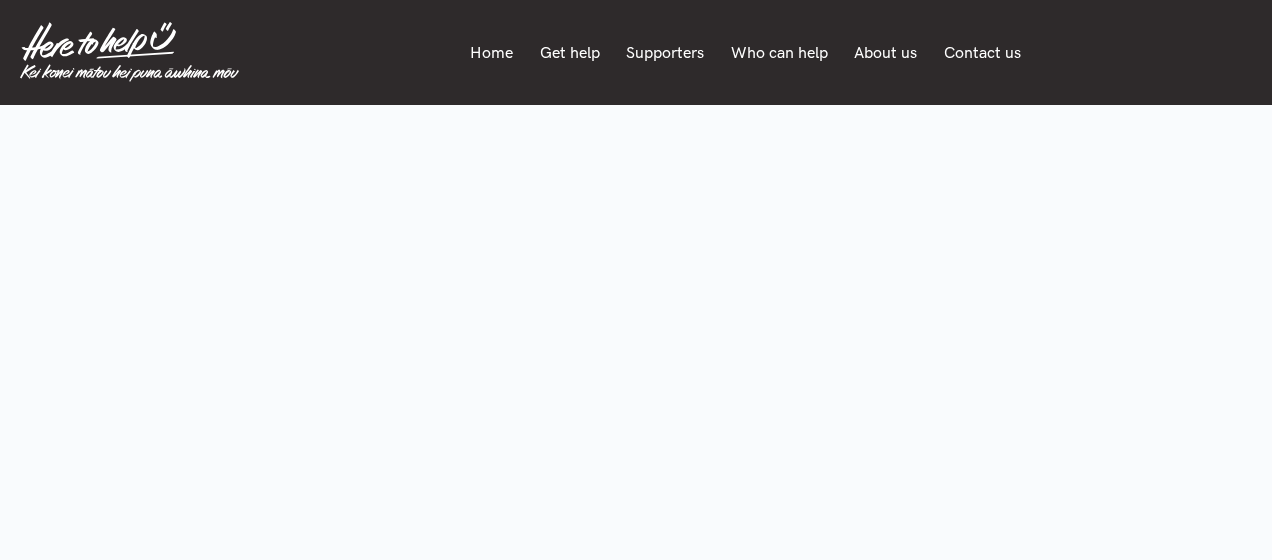 scroll, scrollTop: 0, scrollLeft: 0, axis: both 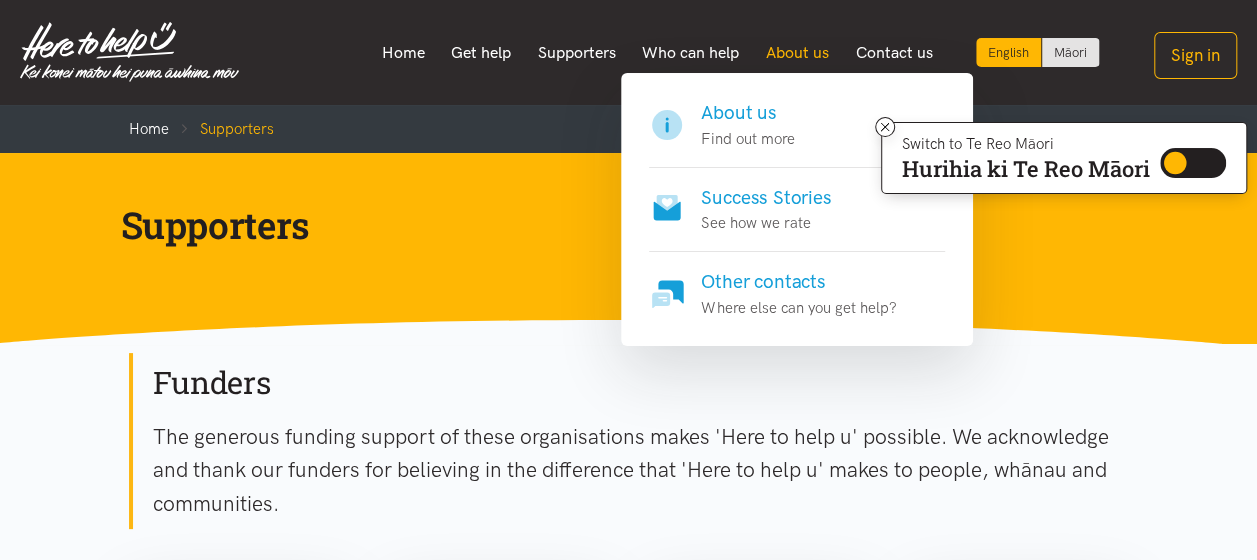 click on "About us" at bounding box center [798, 53] 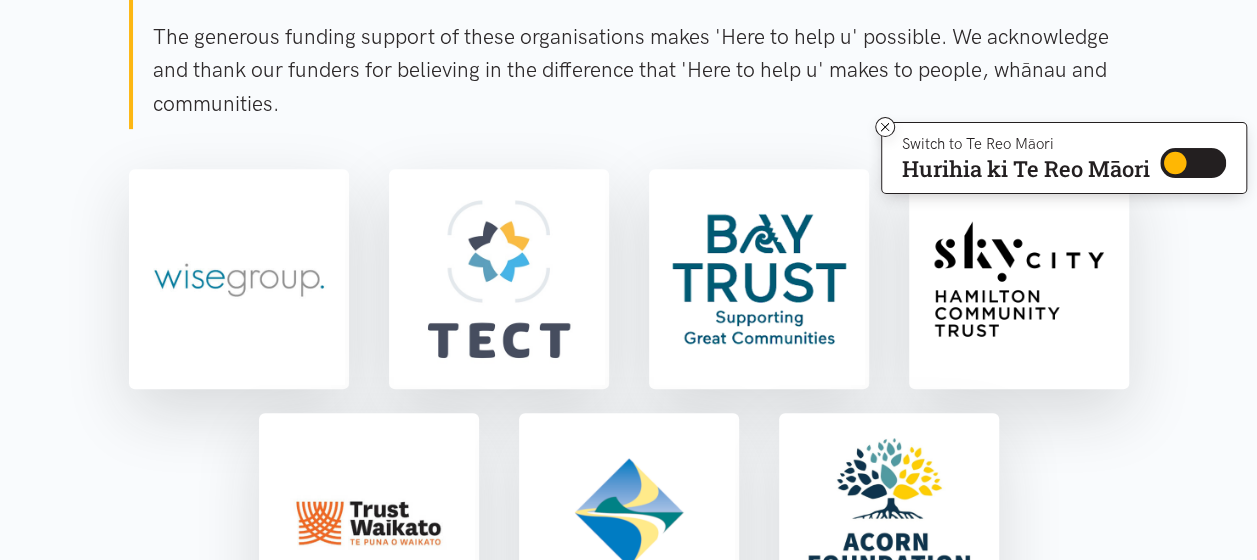 scroll, scrollTop: 0, scrollLeft: 0, axis: both 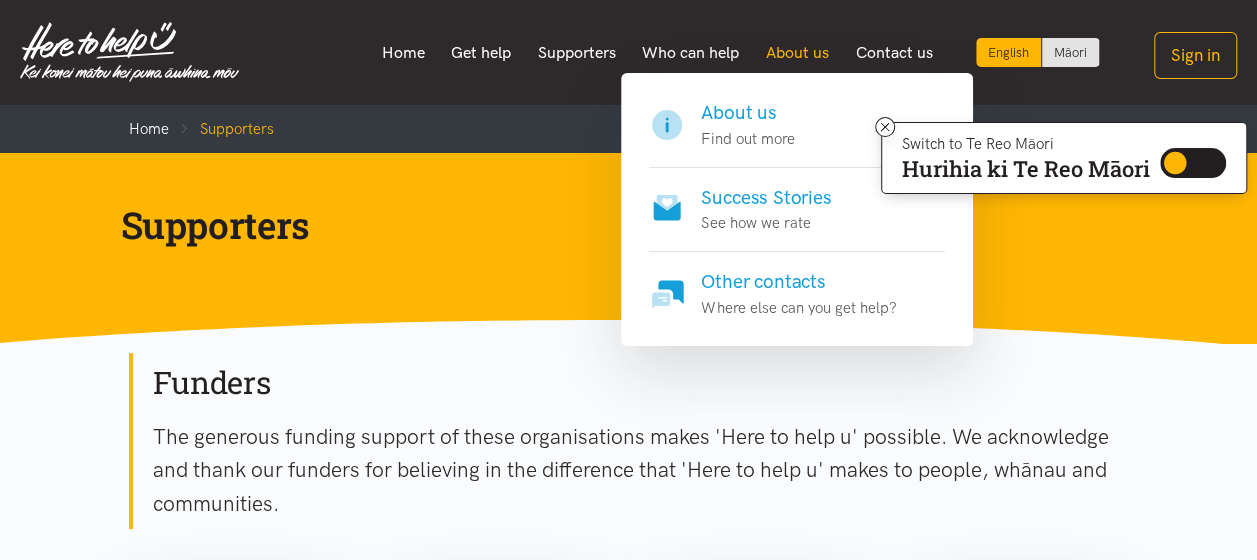 click on "About us" at bounding box center [798, 53] 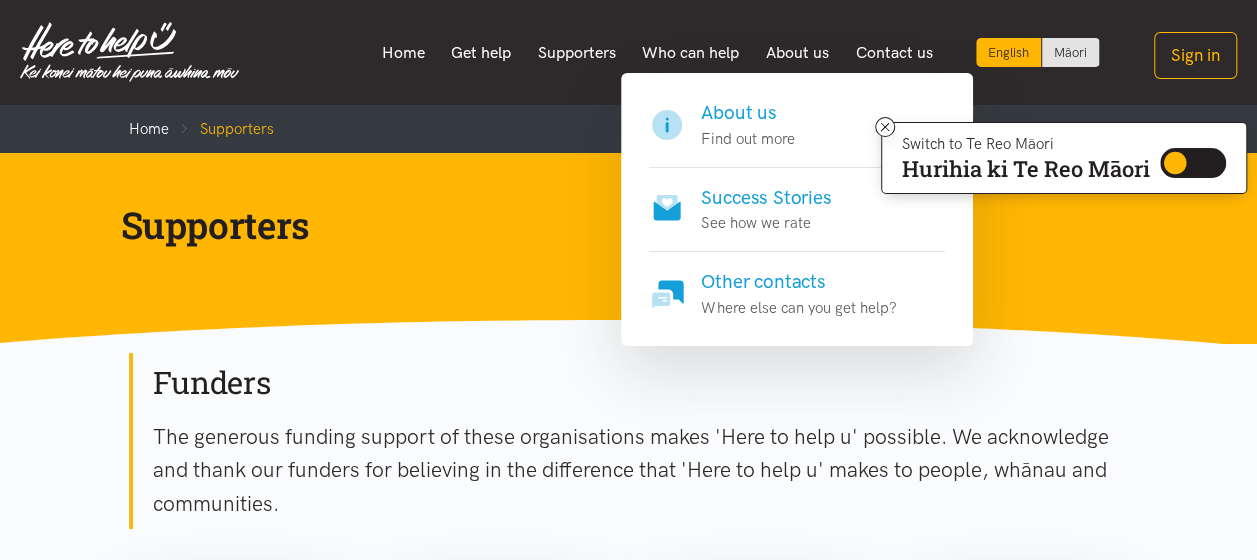 click on "About us" at bounding box center [747, 113] 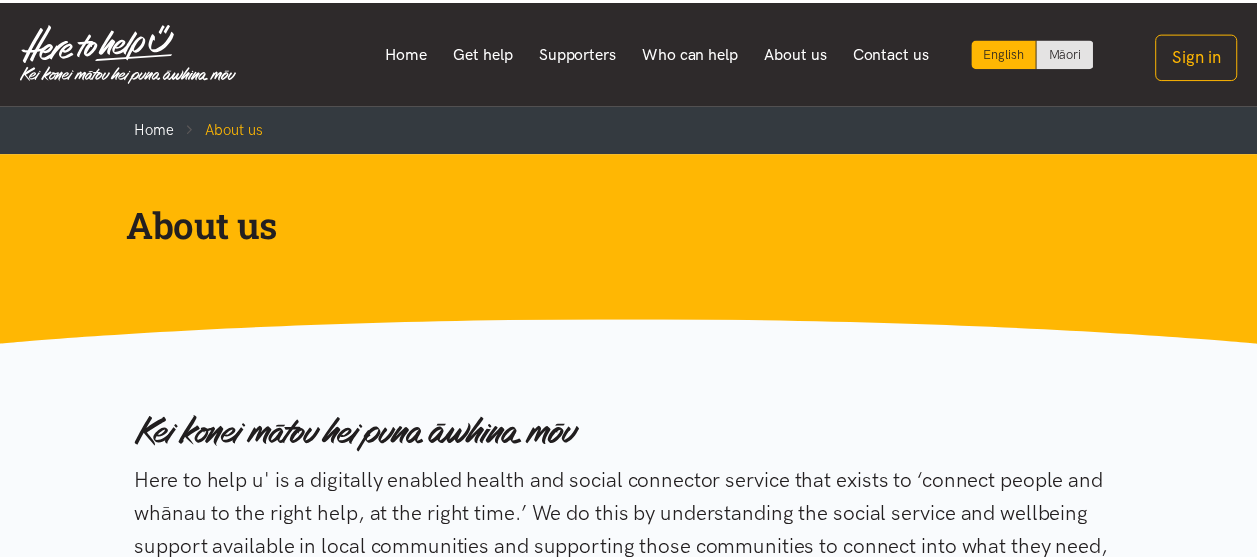 scroll, scrollTop: 0, scrollLeft: 0, axis: both 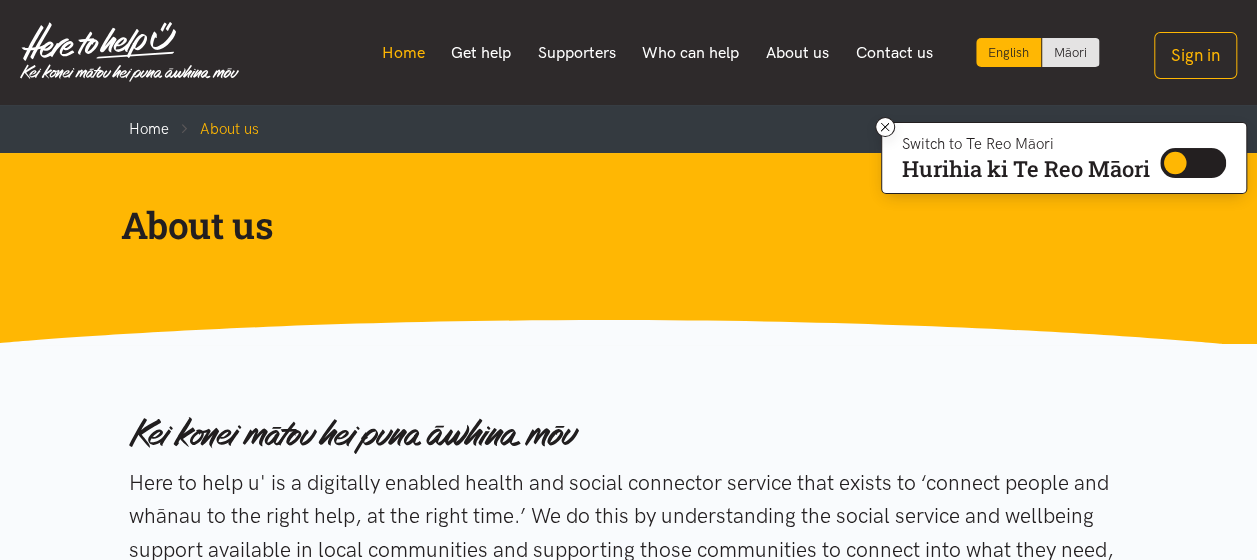 click on "Home" at bounding box center (403, 53) 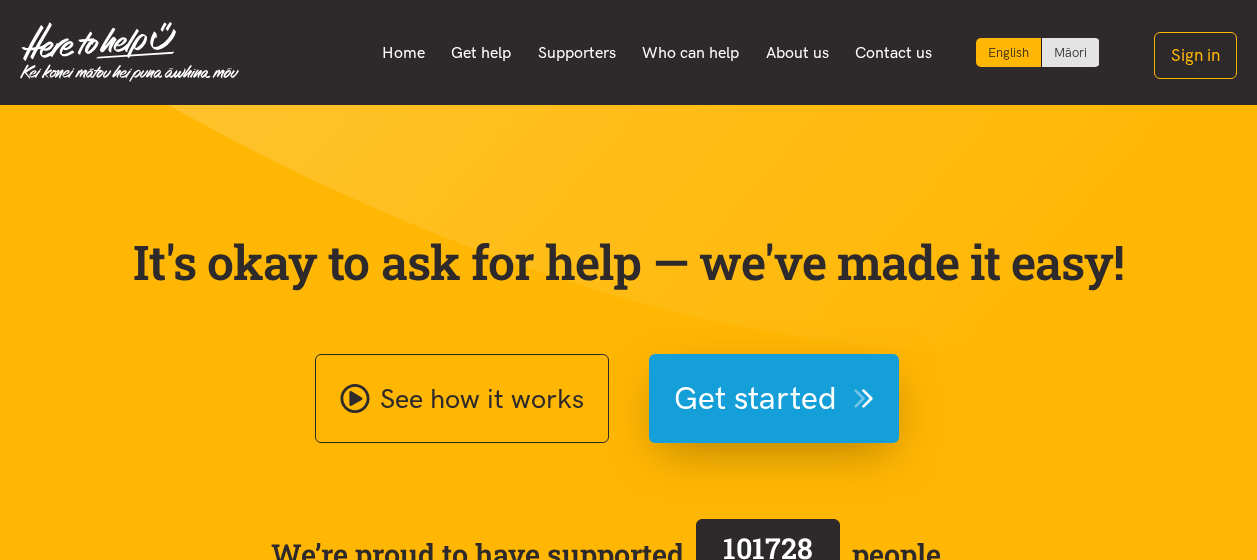 scroll, scrollTop: 0, scrollLeft: 0, axis: both 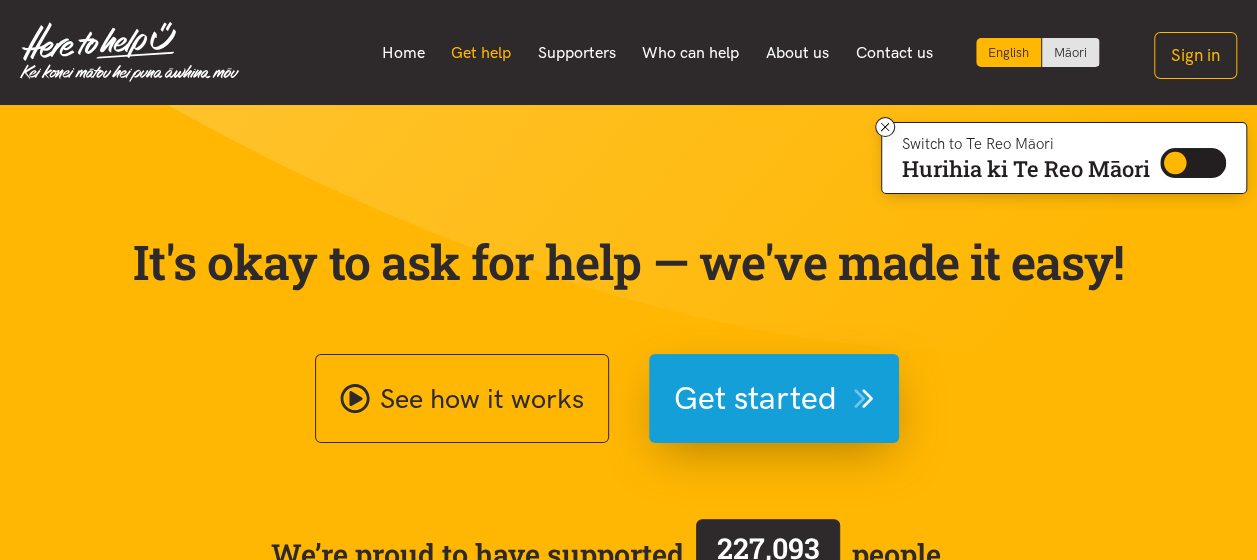 click on "Get help" at bounding box center (481, 53) 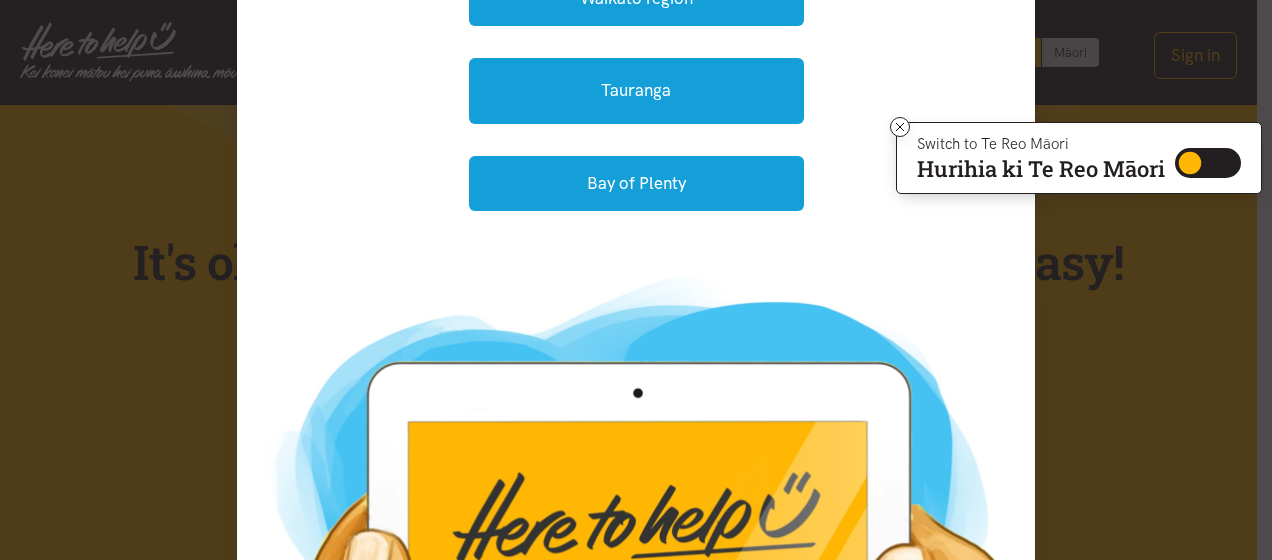 scroll, scrollTop: 200, scrollLeft: 0, axis: vertical 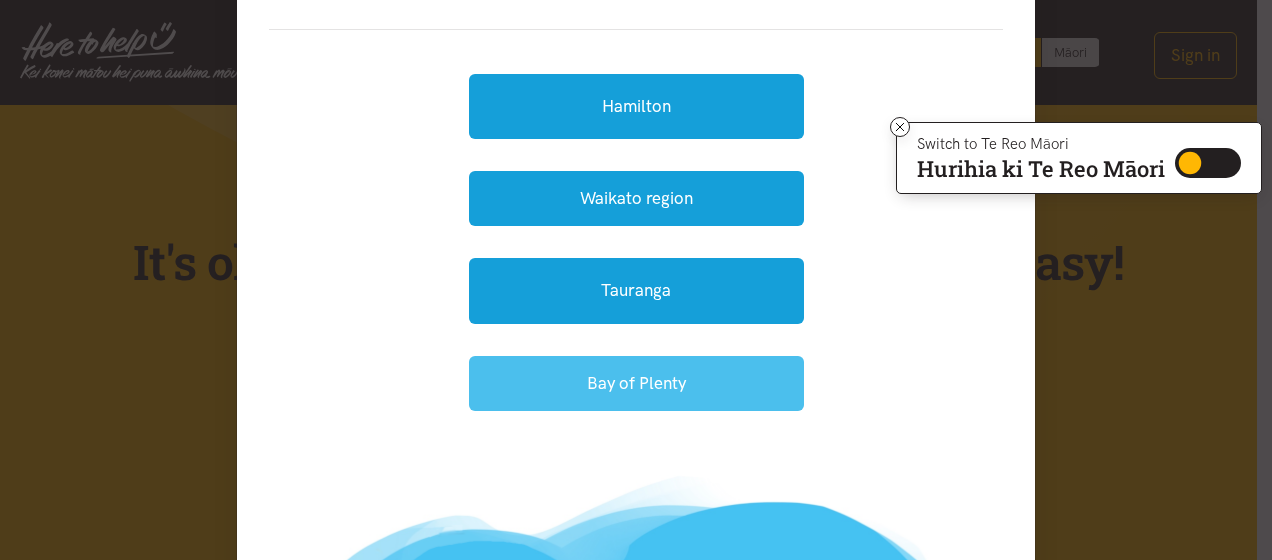 click on "Bay of Plenty" at bounding box center [636, 383] 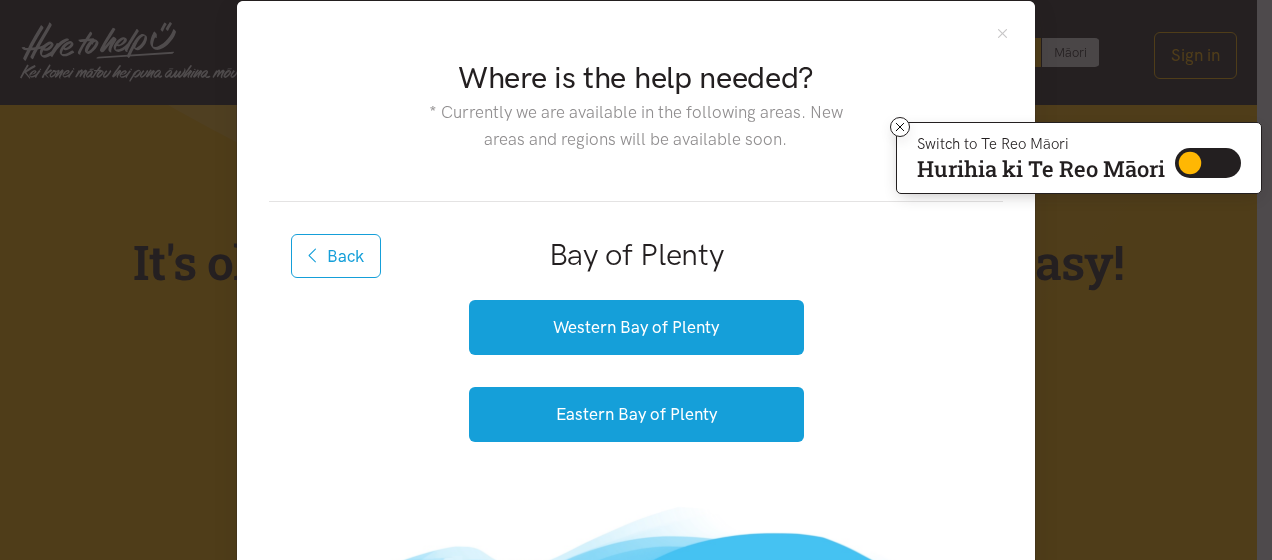 scroll, scrollTop: 0, scrollLeft: 0, axis: both 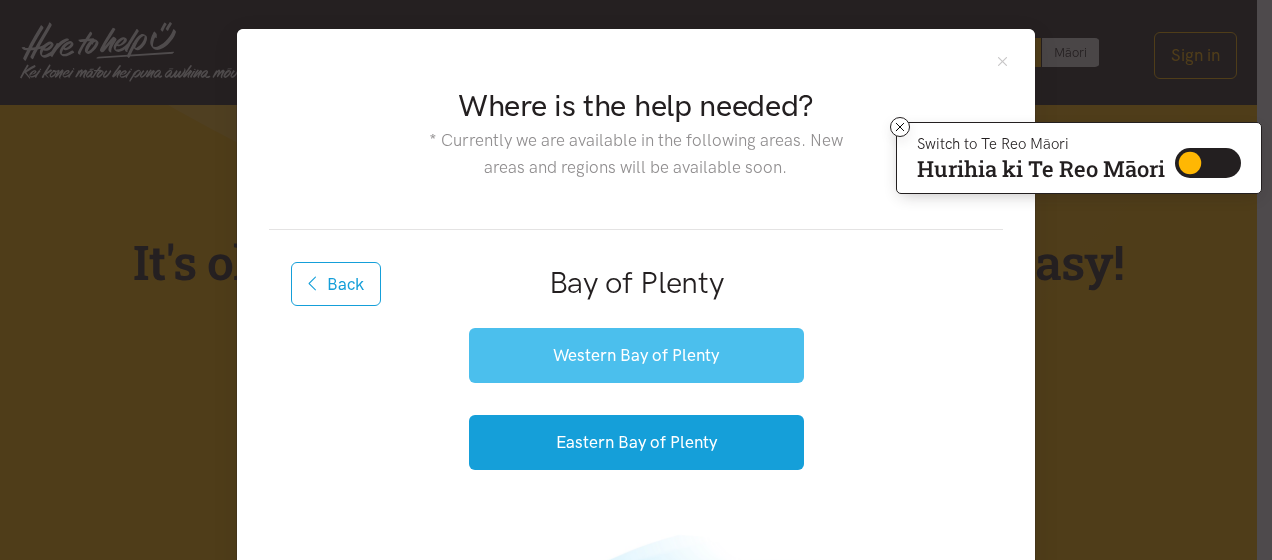 click on "Western Bay of Plenty" at bounding box center (636, 355) 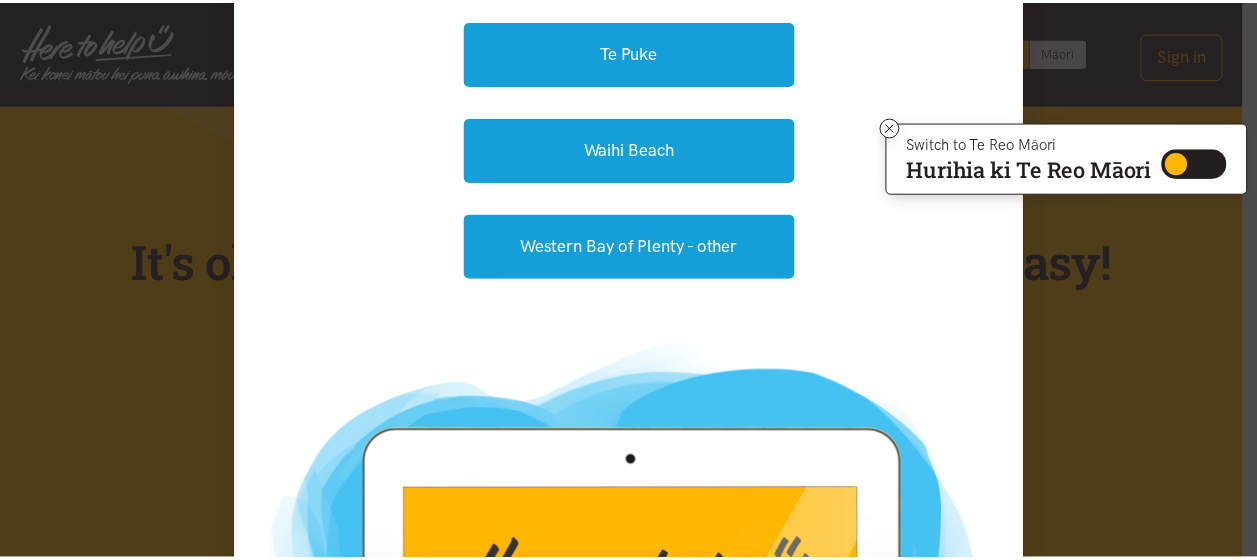 scroll, scrollTop: 0, scrollLeft: 0, axis: both 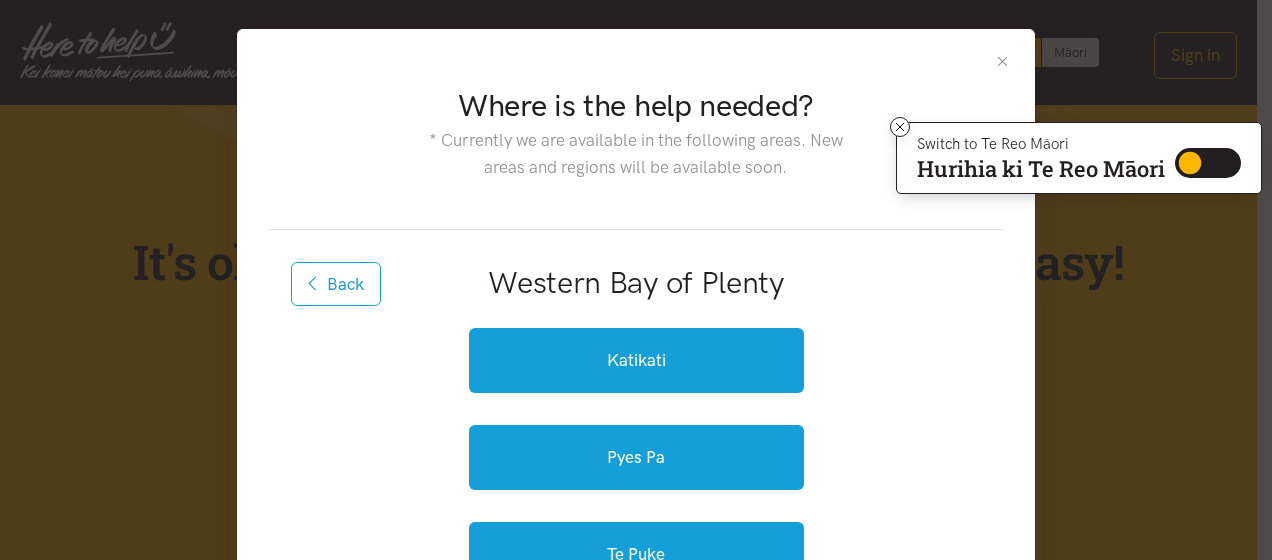click at bounding box center (1002, 61) 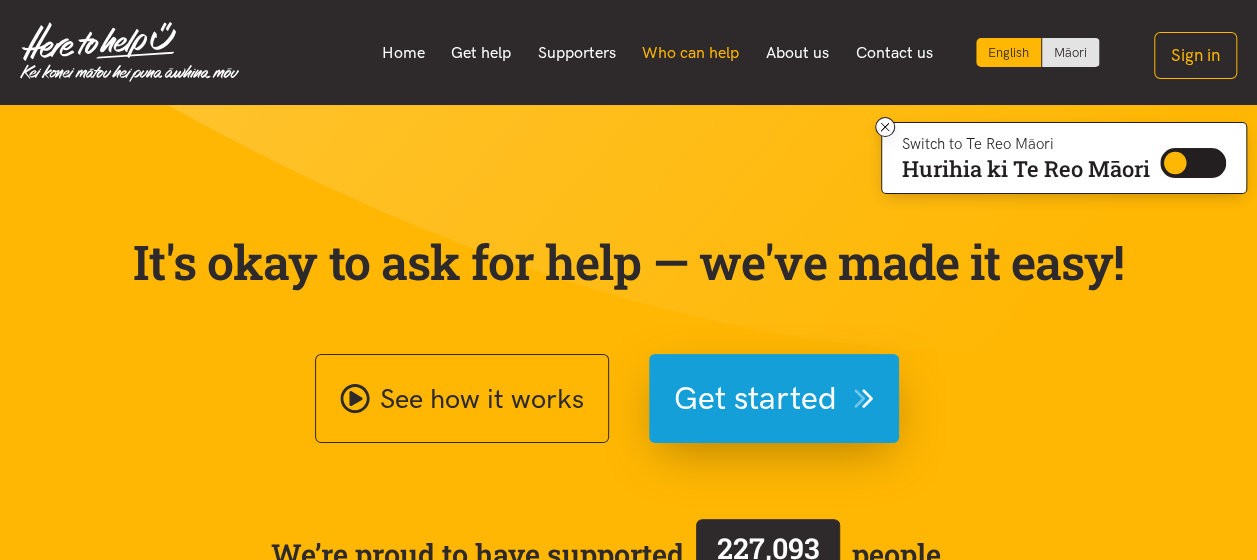 click on "Who can help" at bounding box center (691, 53) 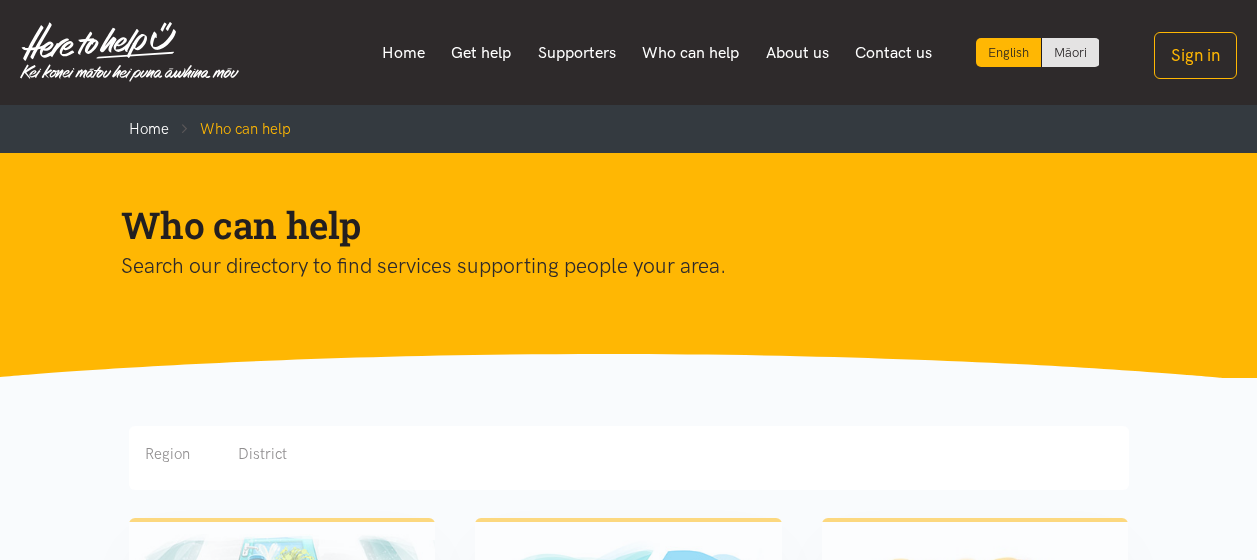scroll, scrollTop: 554, scrollLeft: 0, axis: vertical 